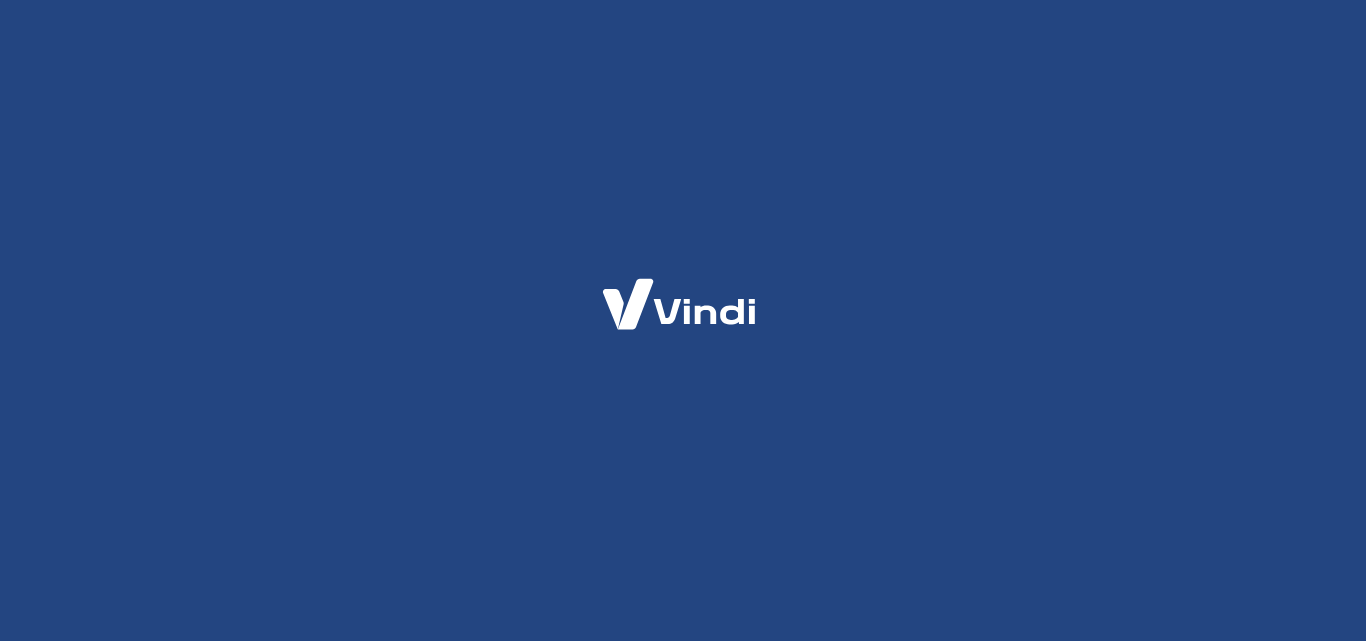scroll, scrollTop: 0, scrollLeft: 0, axis: both 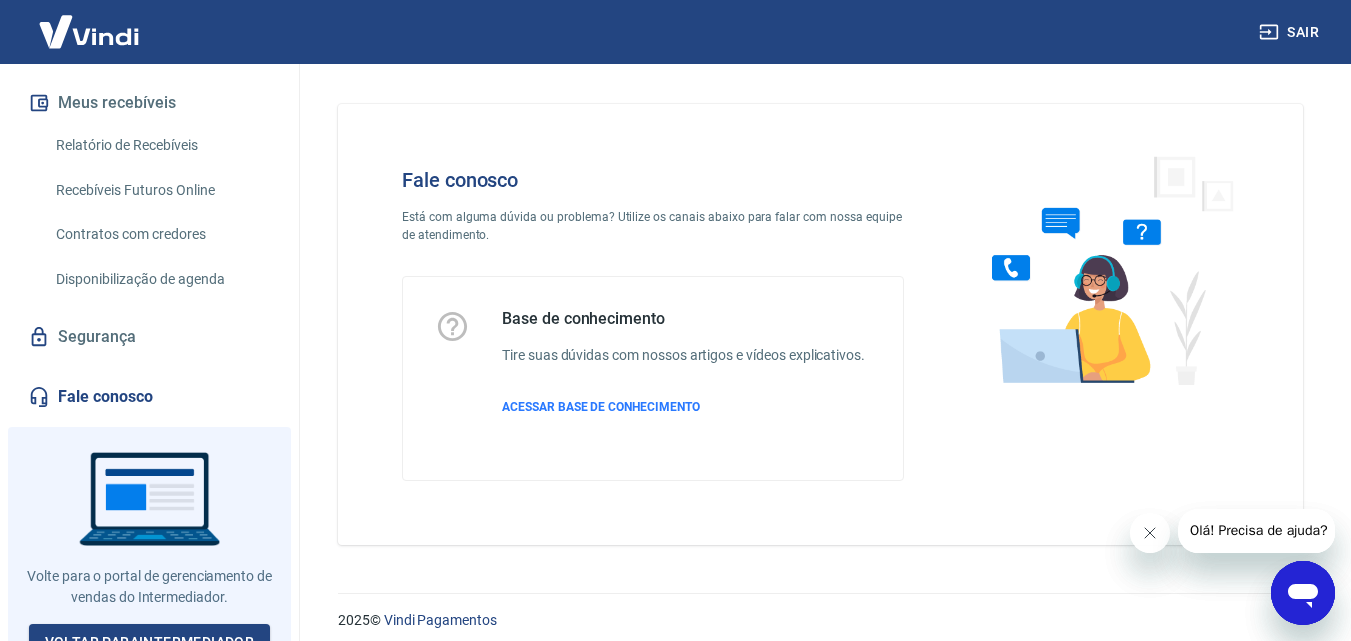 click on "Fale conosco" at bounding box center [149, 397] 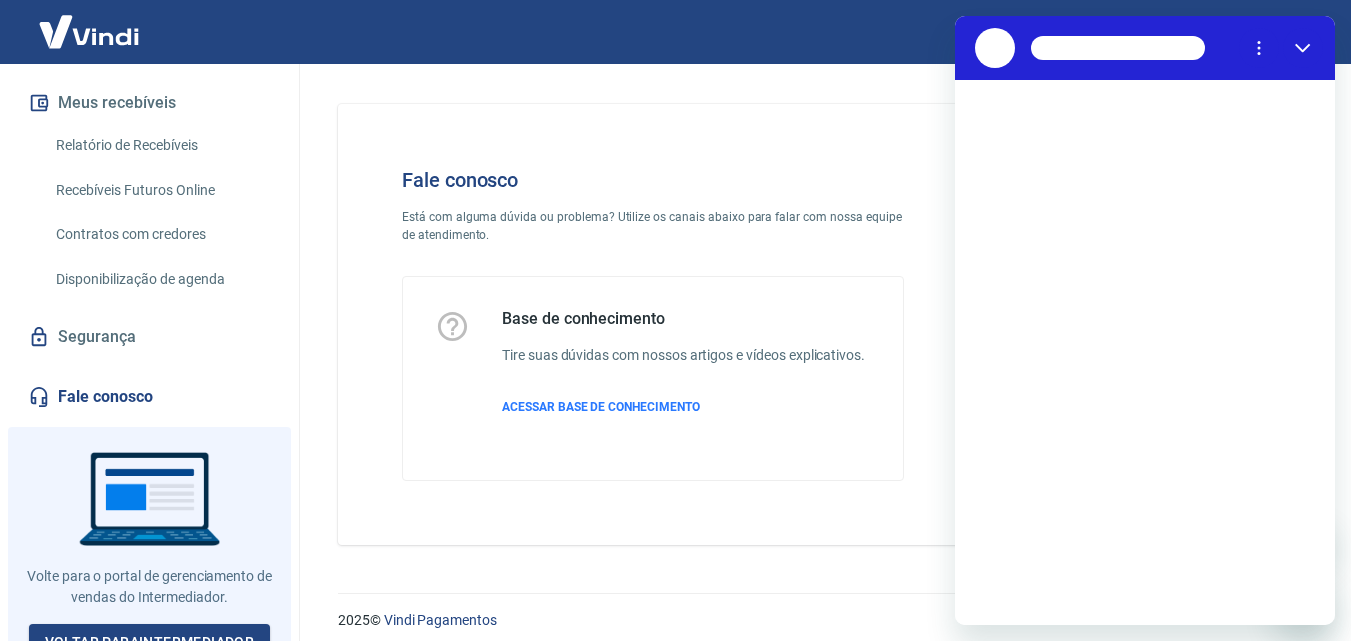 scroll, scrollTop: 0, scrollLeft: 0, axis: both 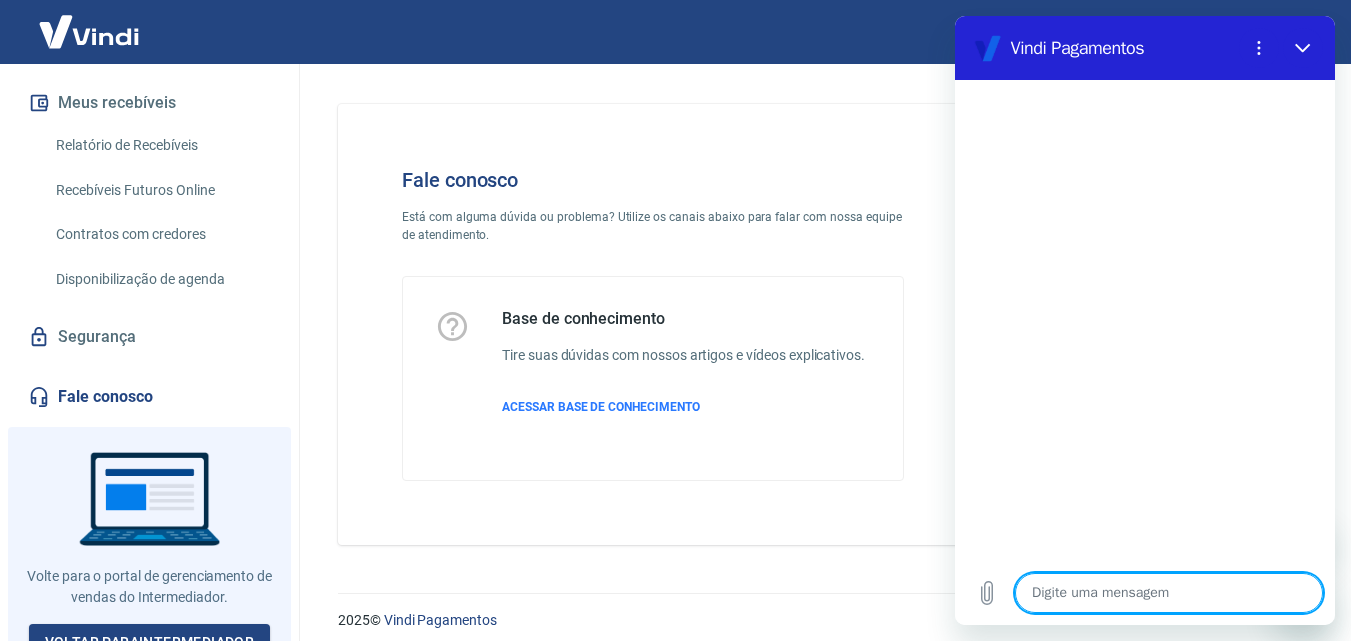 type on "B" 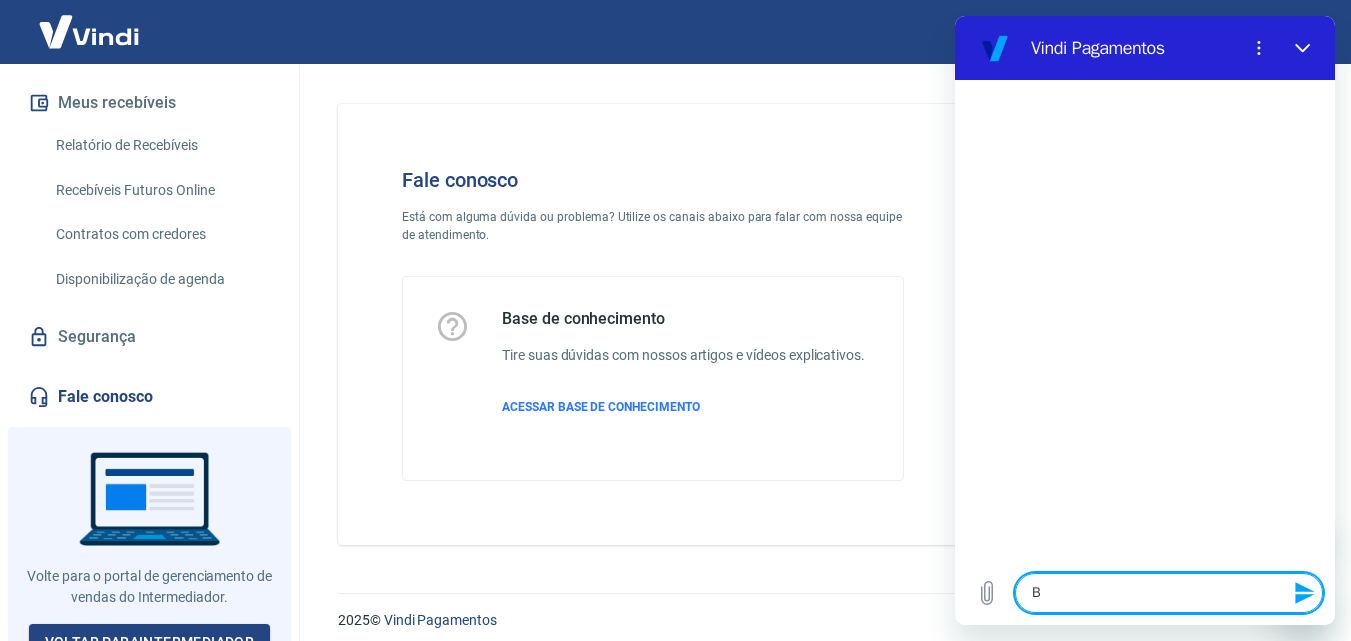 type on "Bo" 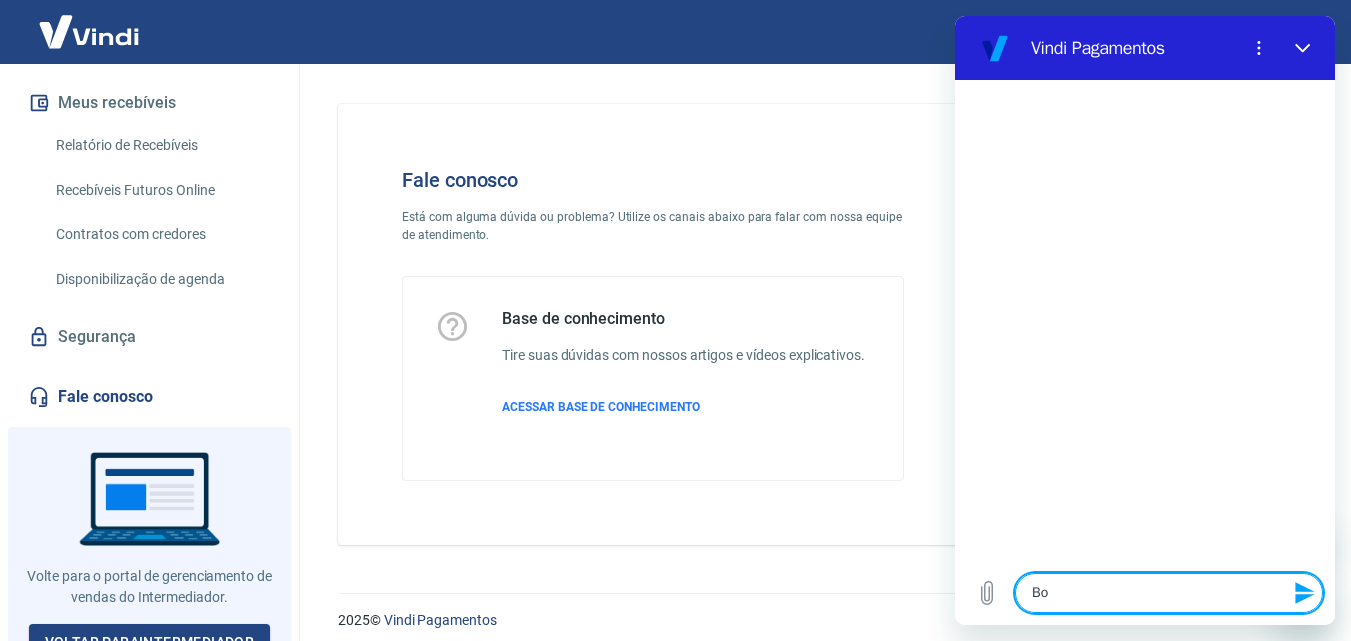type on "x" 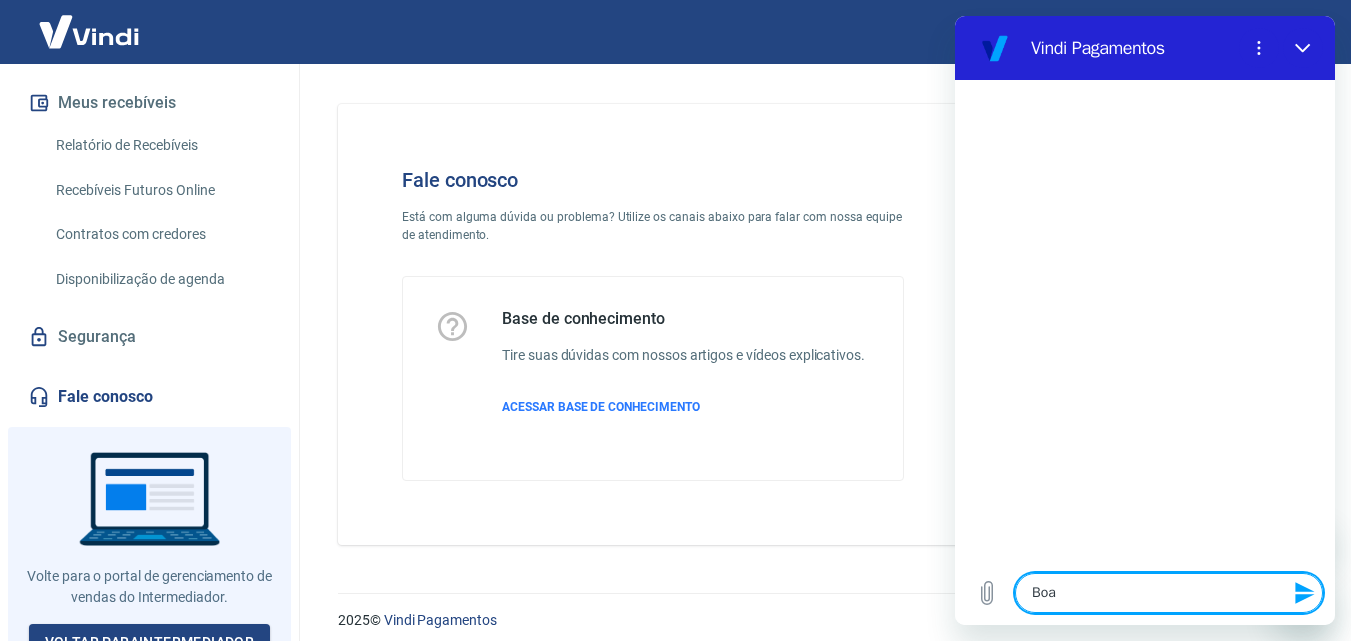type on "Boa" 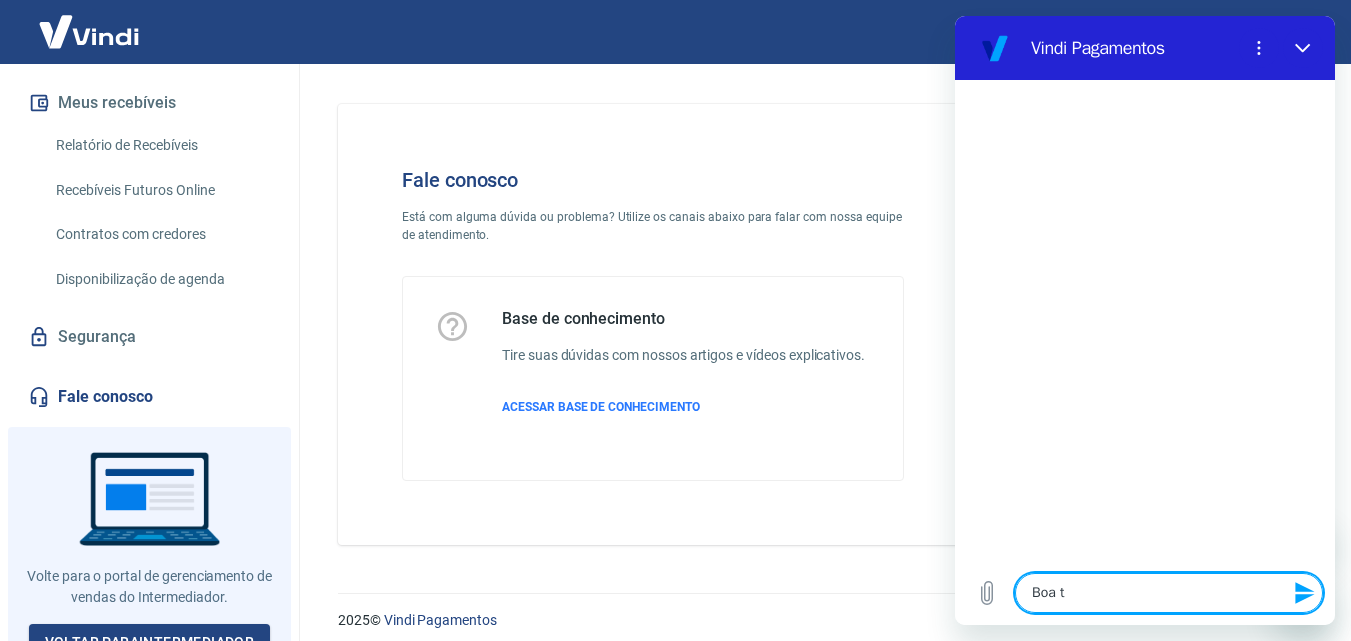 type on "Boa ta" 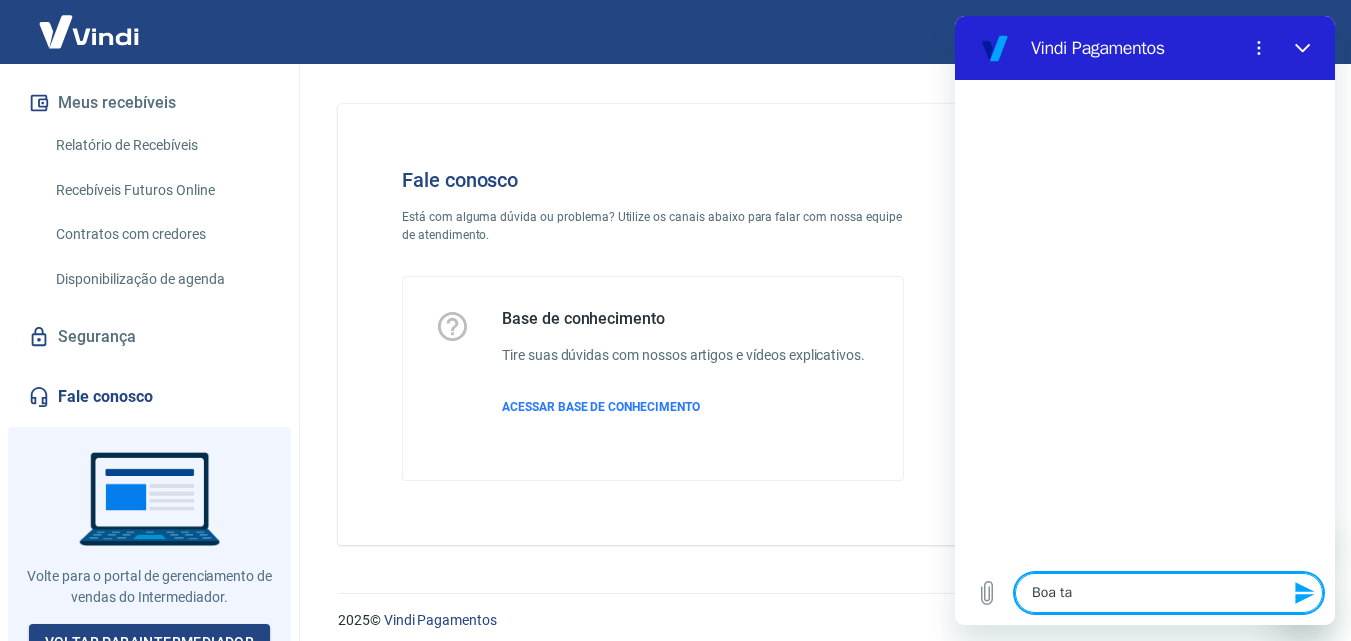type on "x" 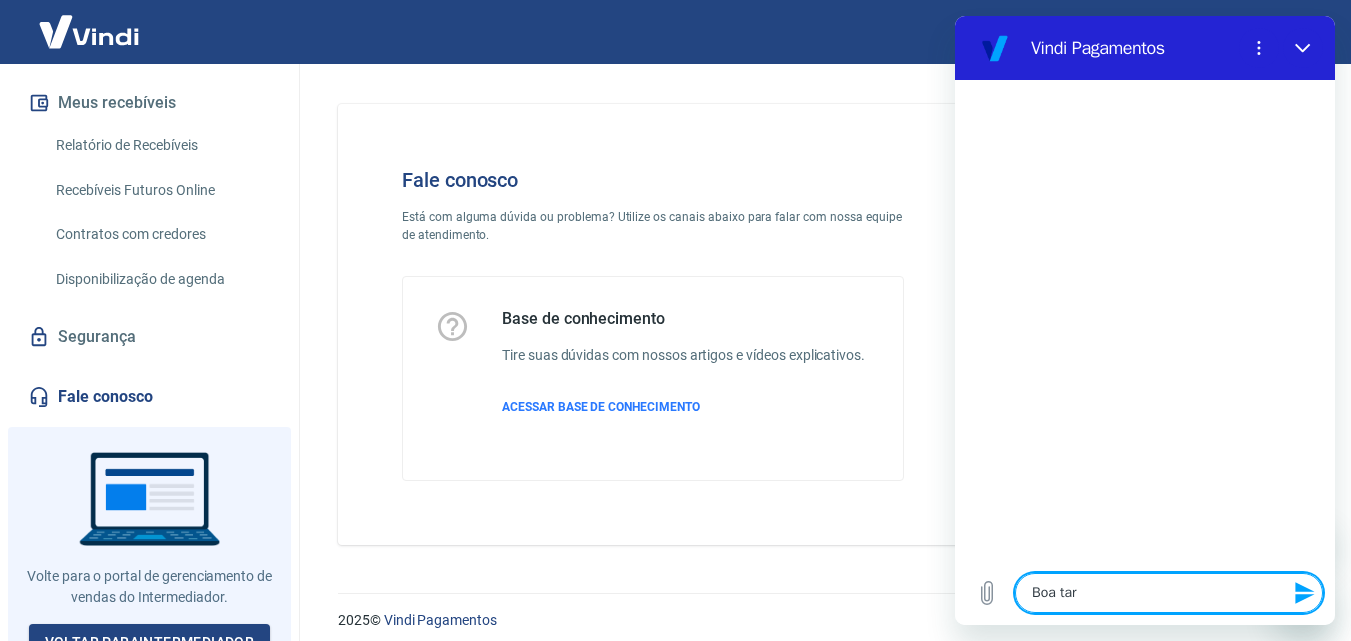 type on "Boa tard" 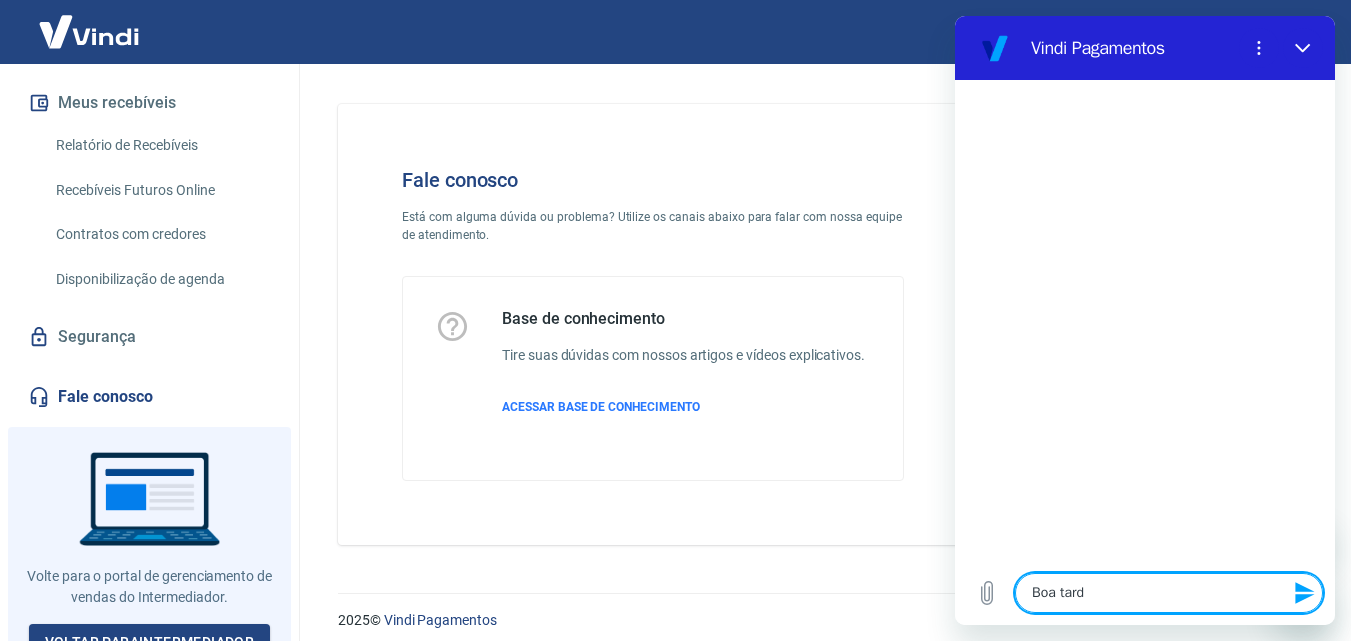 type on "x" 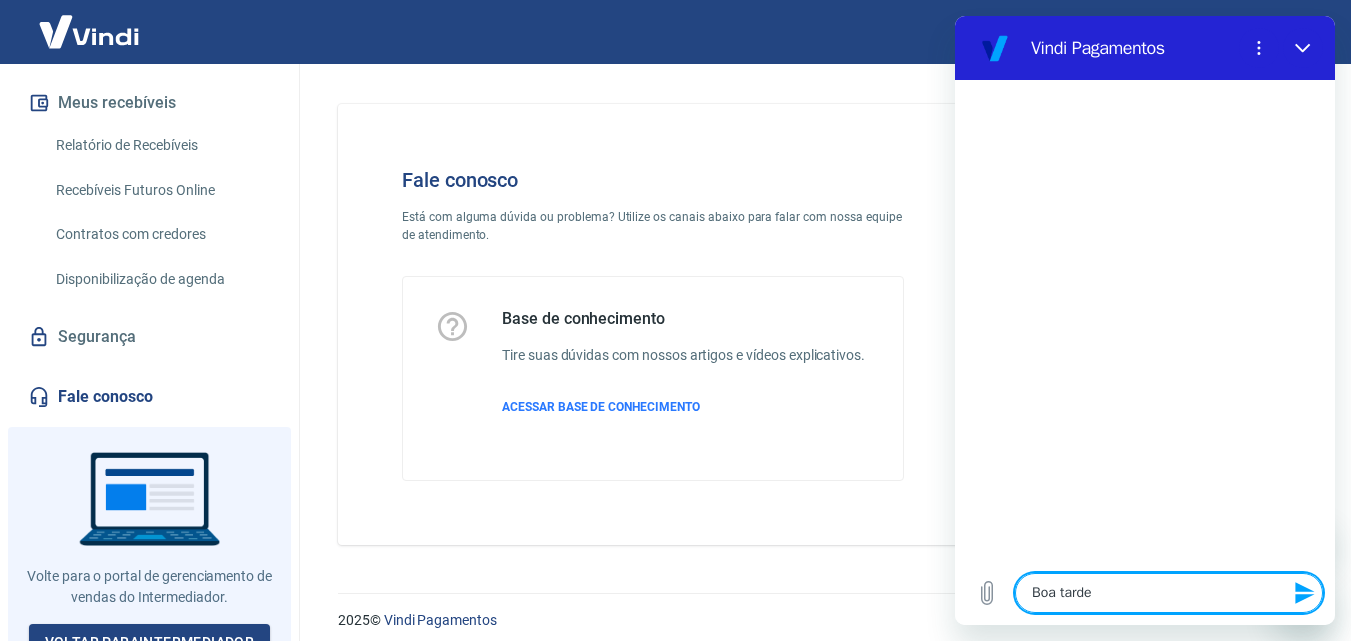 type on "Boa tarde" 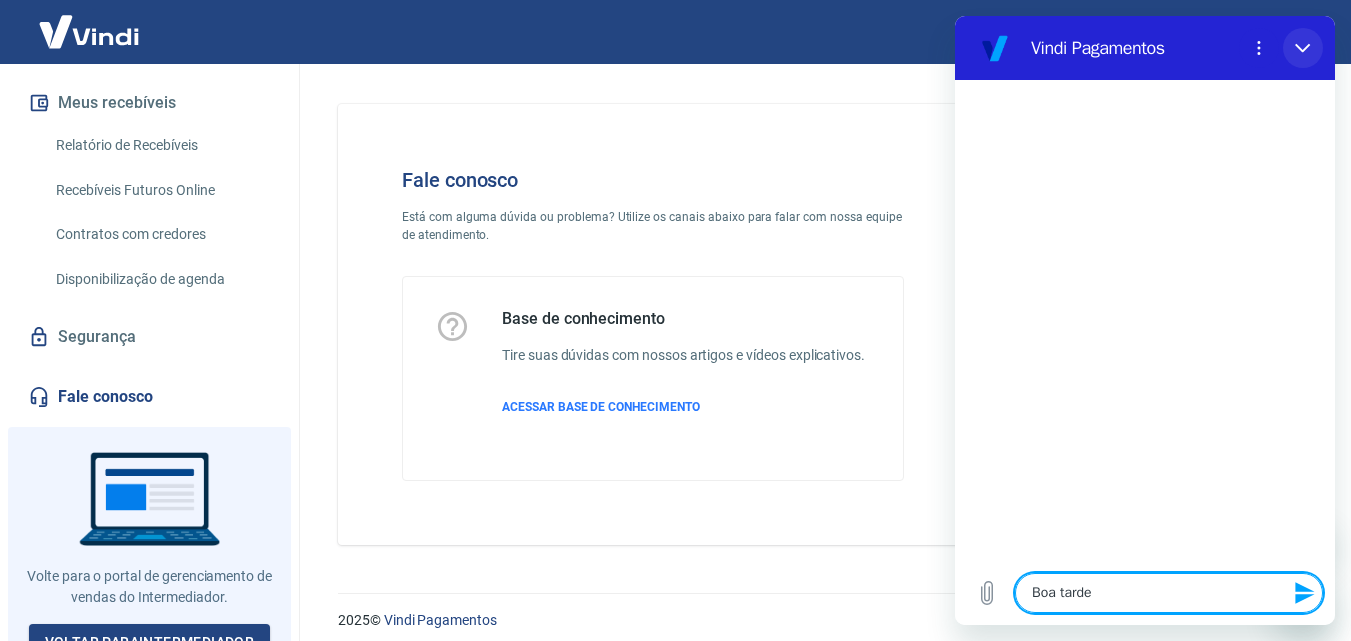 type on "Boa tard" 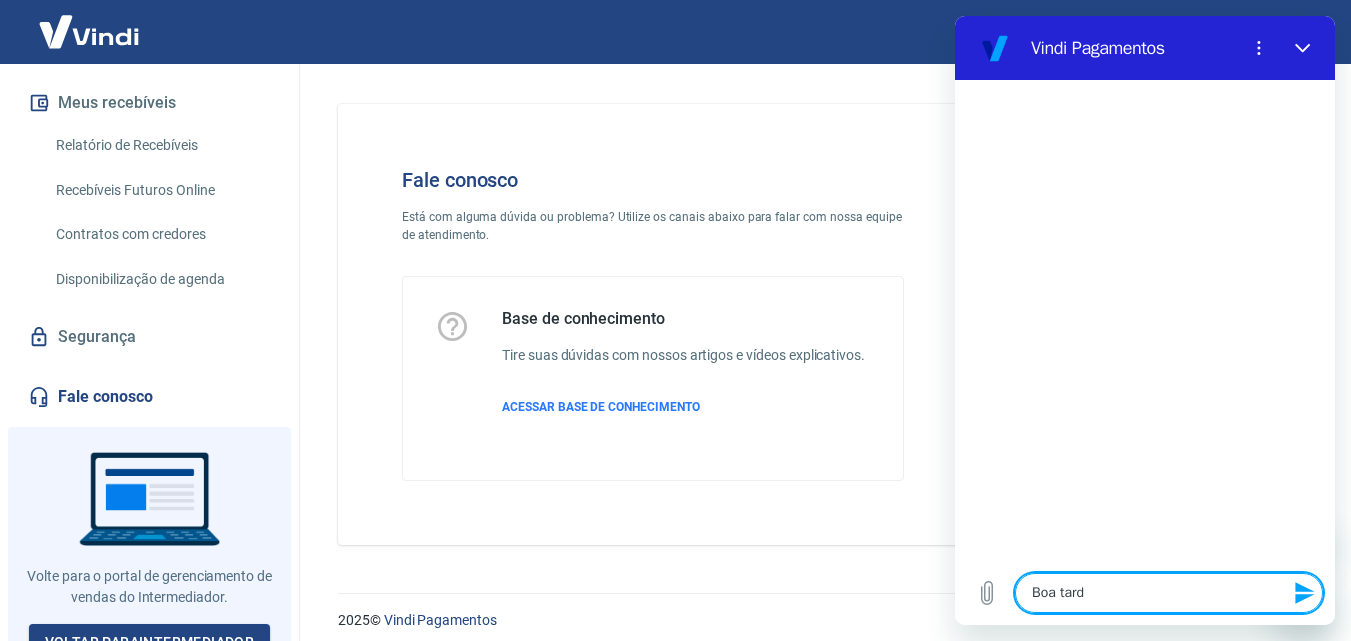 type on "Boa tar" 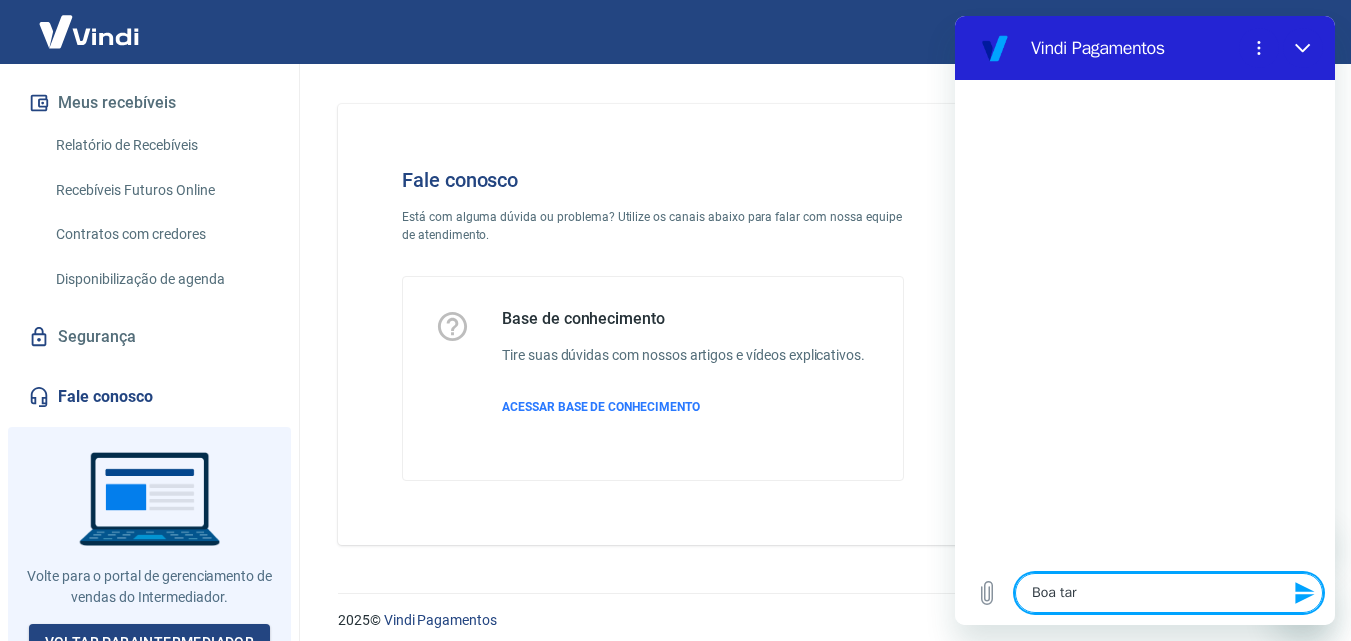 type on "Boa ta" 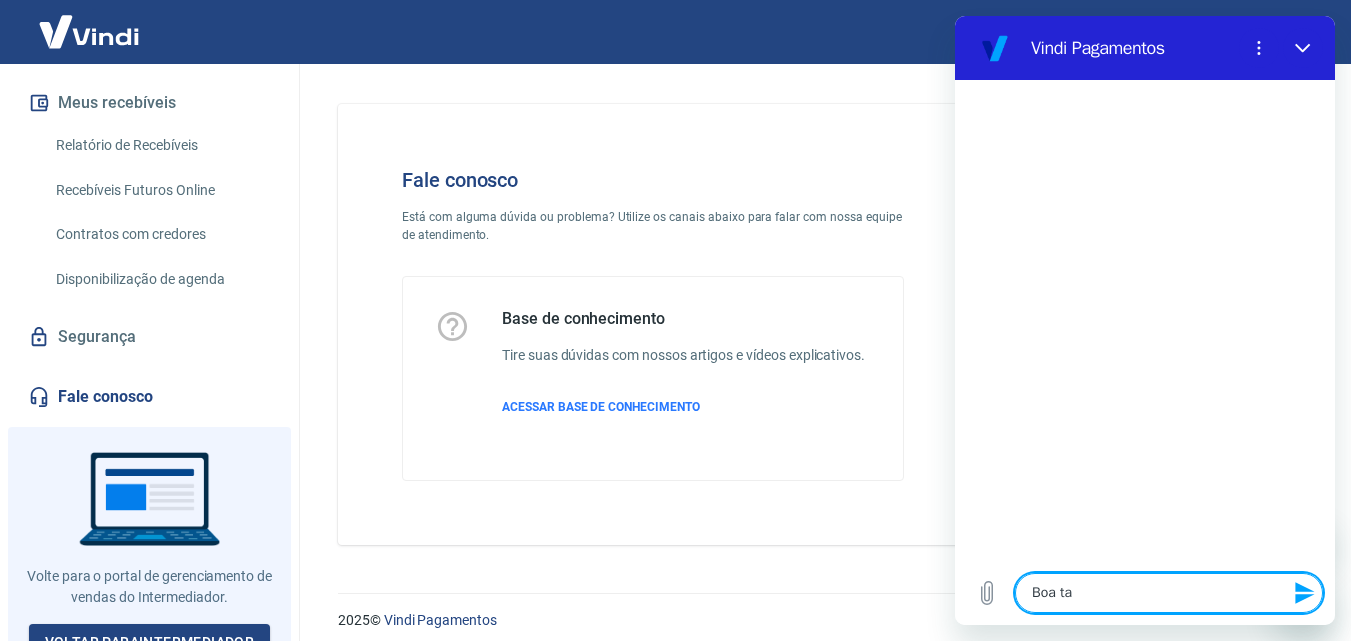 type on "Boa t" 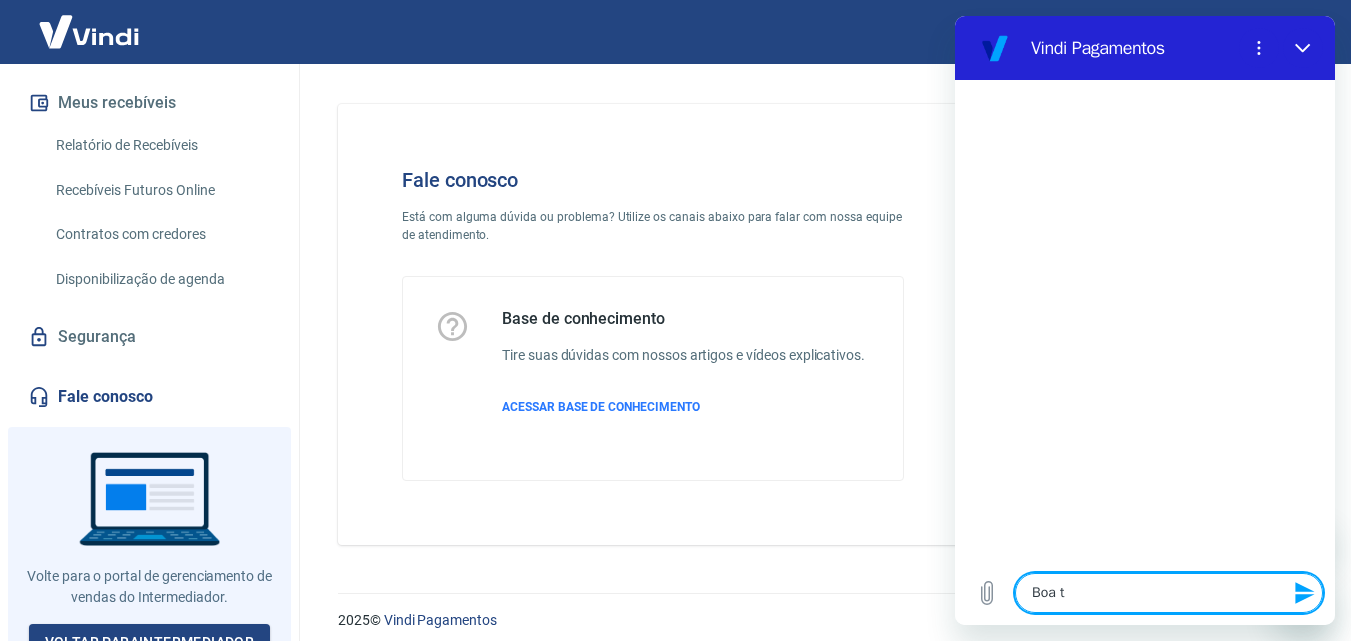 type on "Boa" 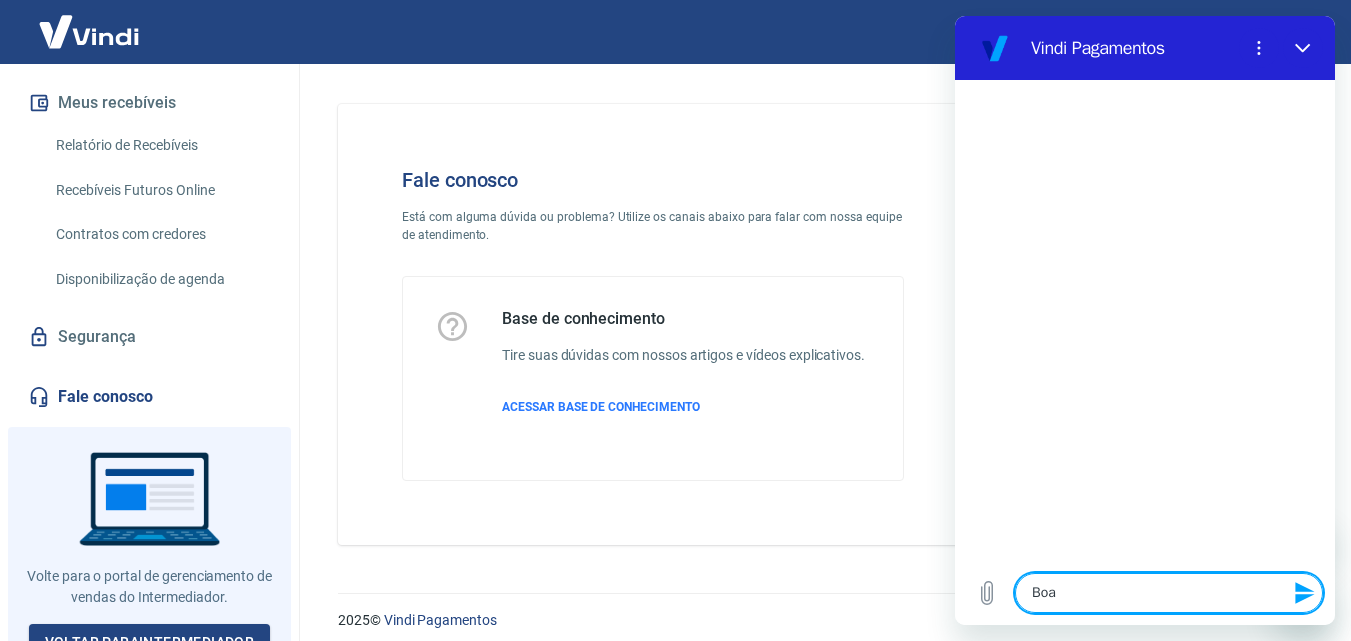 type on "Boa" 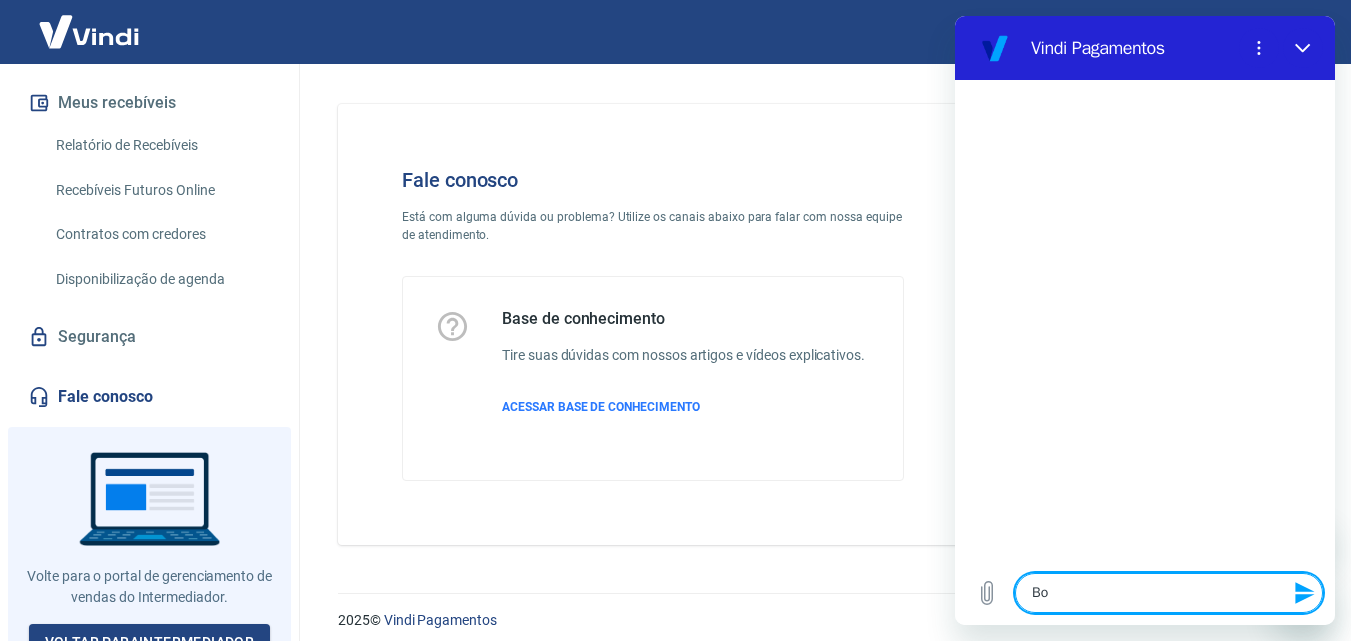type on "B" 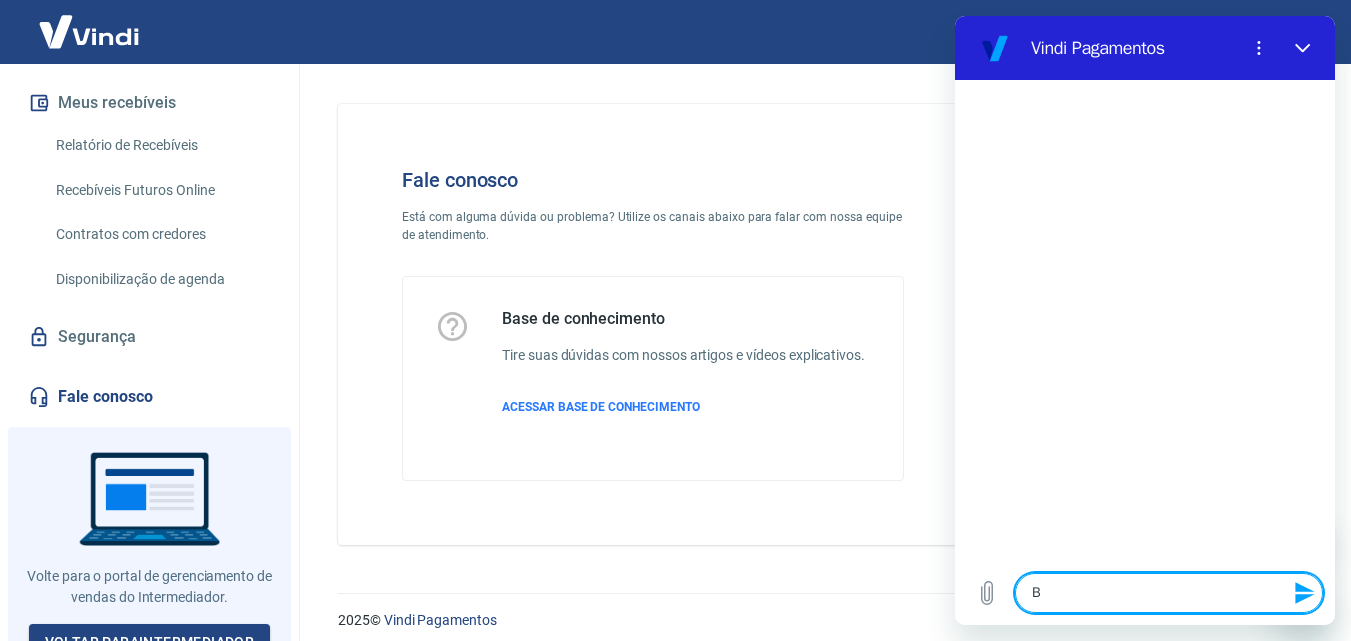type 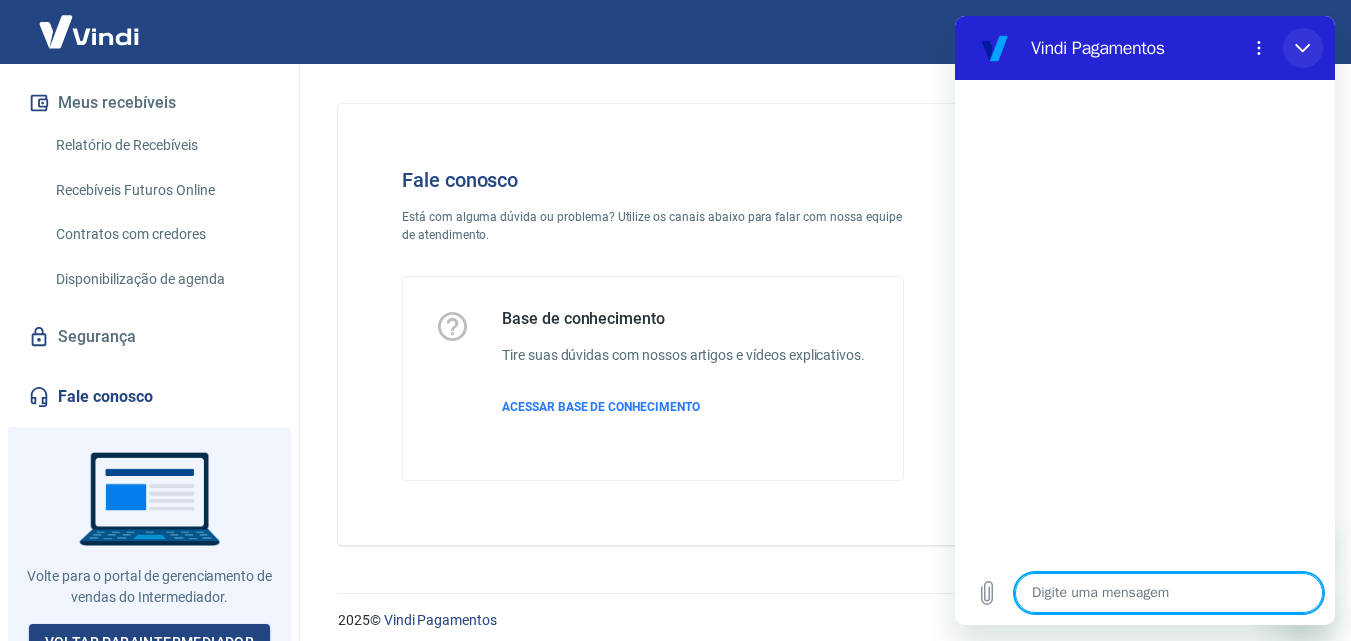 type 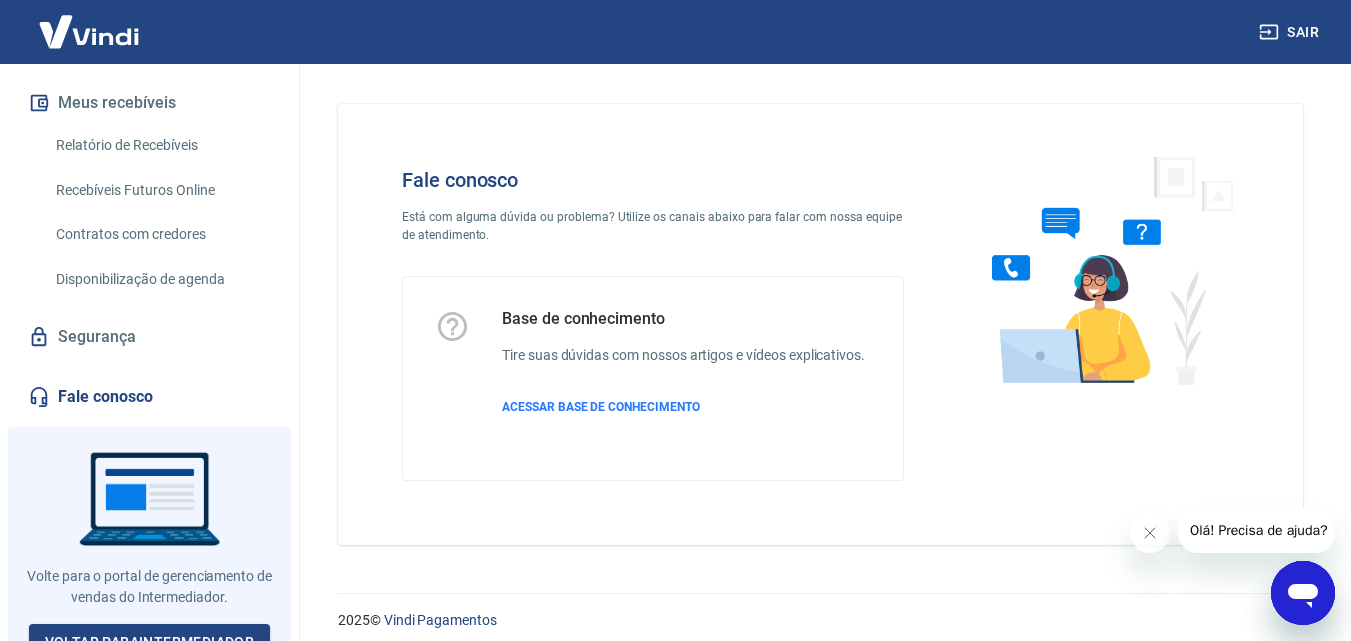 type on "x" 